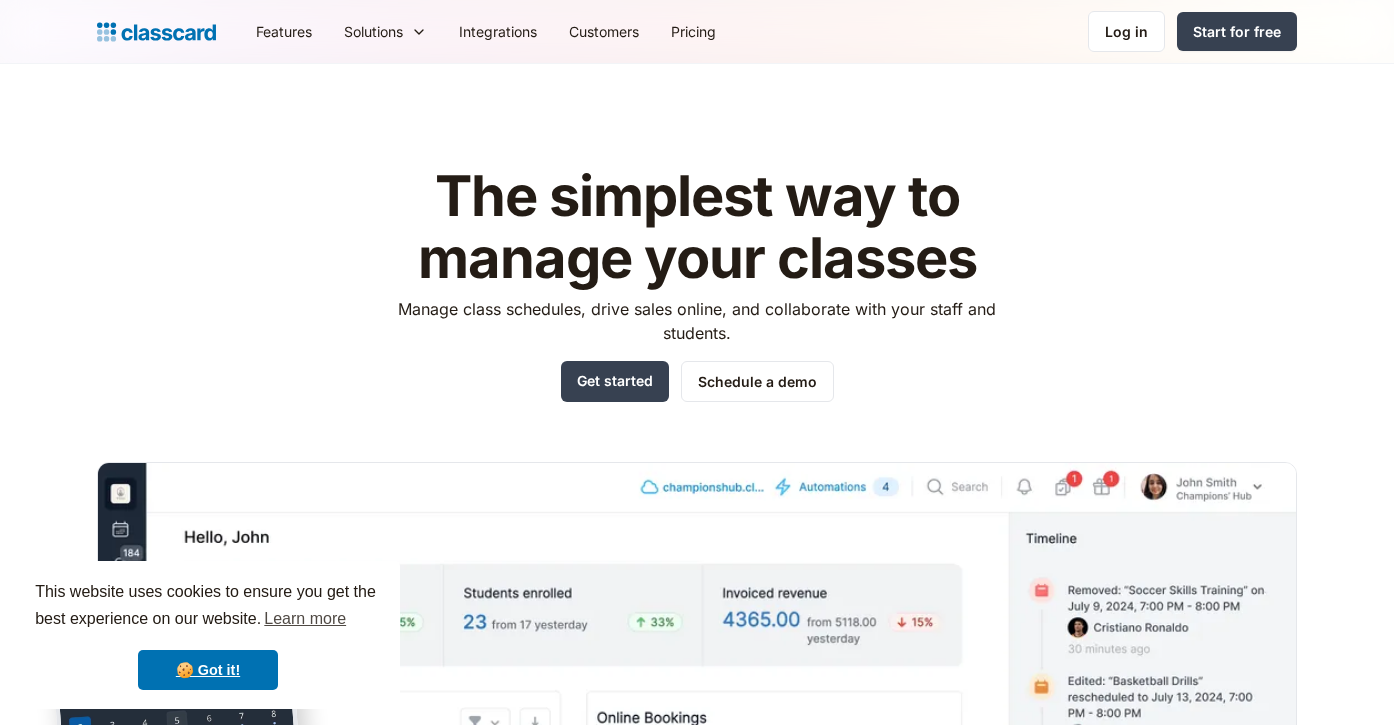 scroll, scrollTop: 429, scrollLeft: 0, axis: vertical 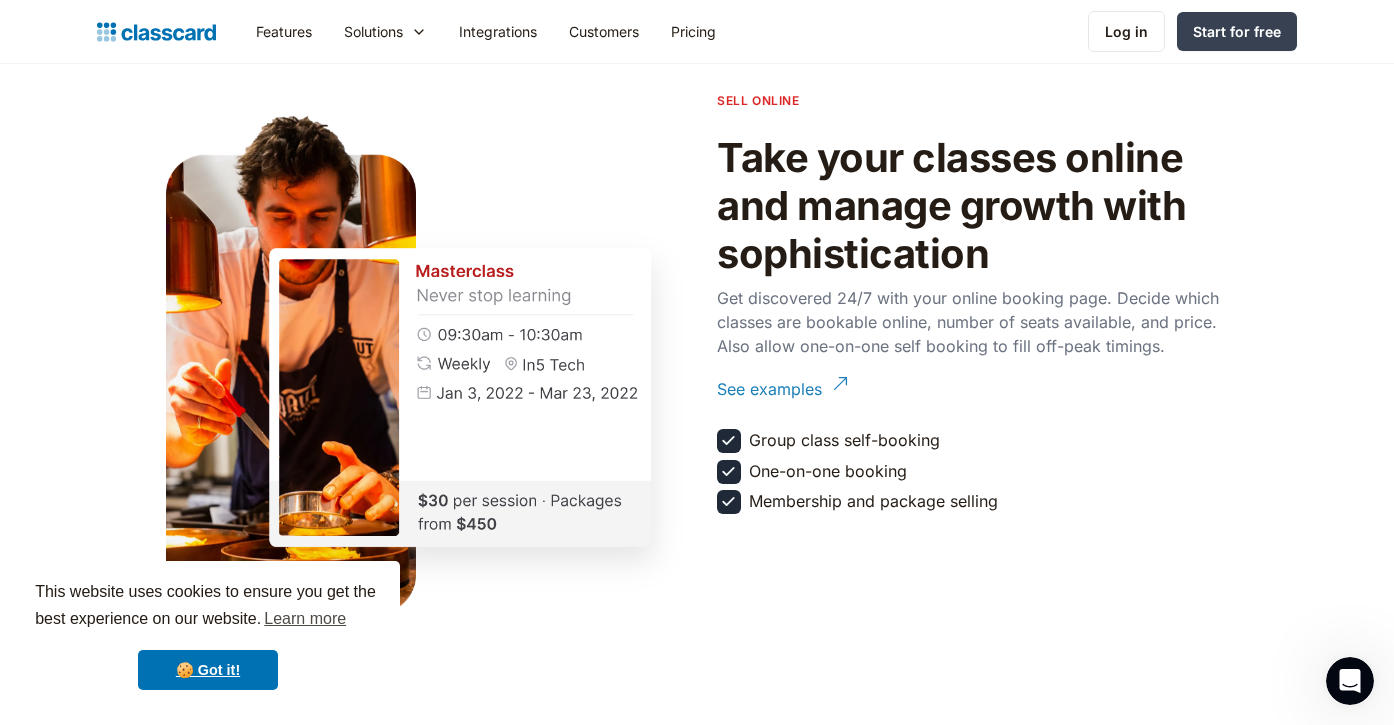 click on "See examples" at bounding box center [769, 381] 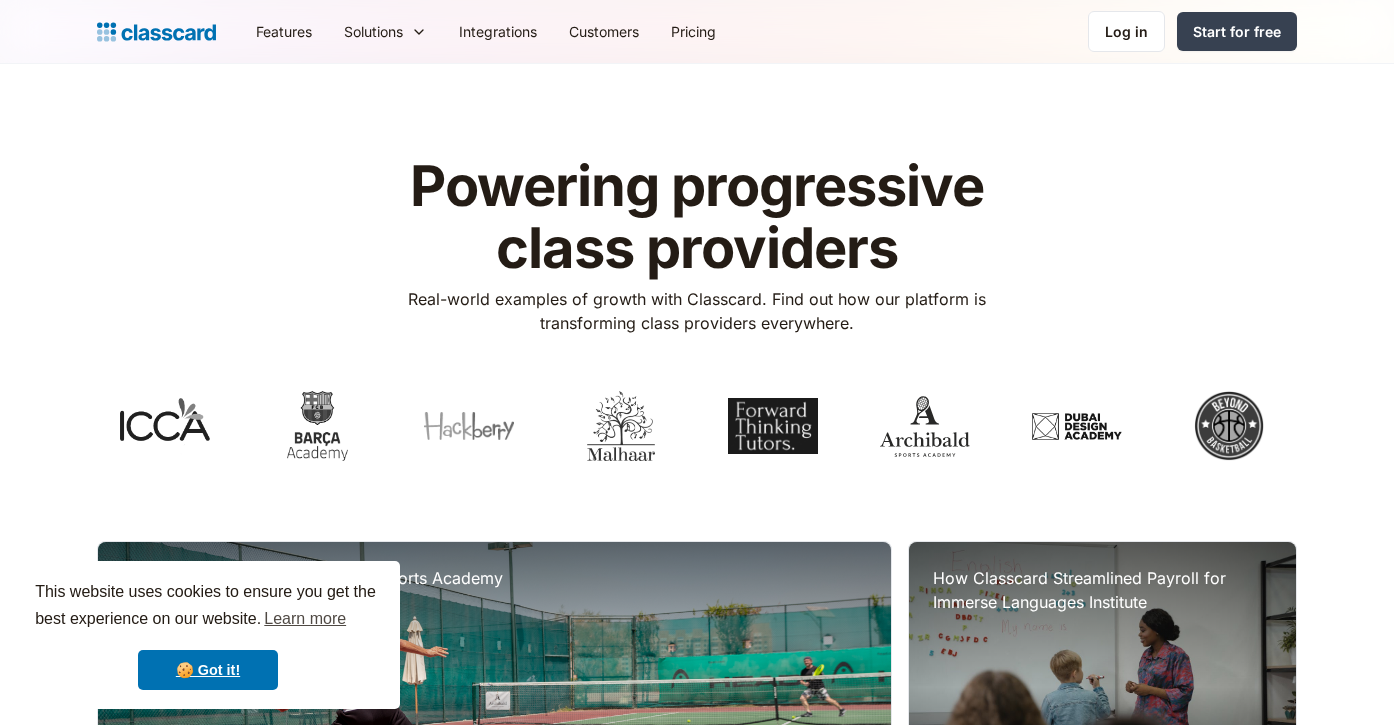 scroll, scrollTop: 0, scrollLeft: 0, axis: both 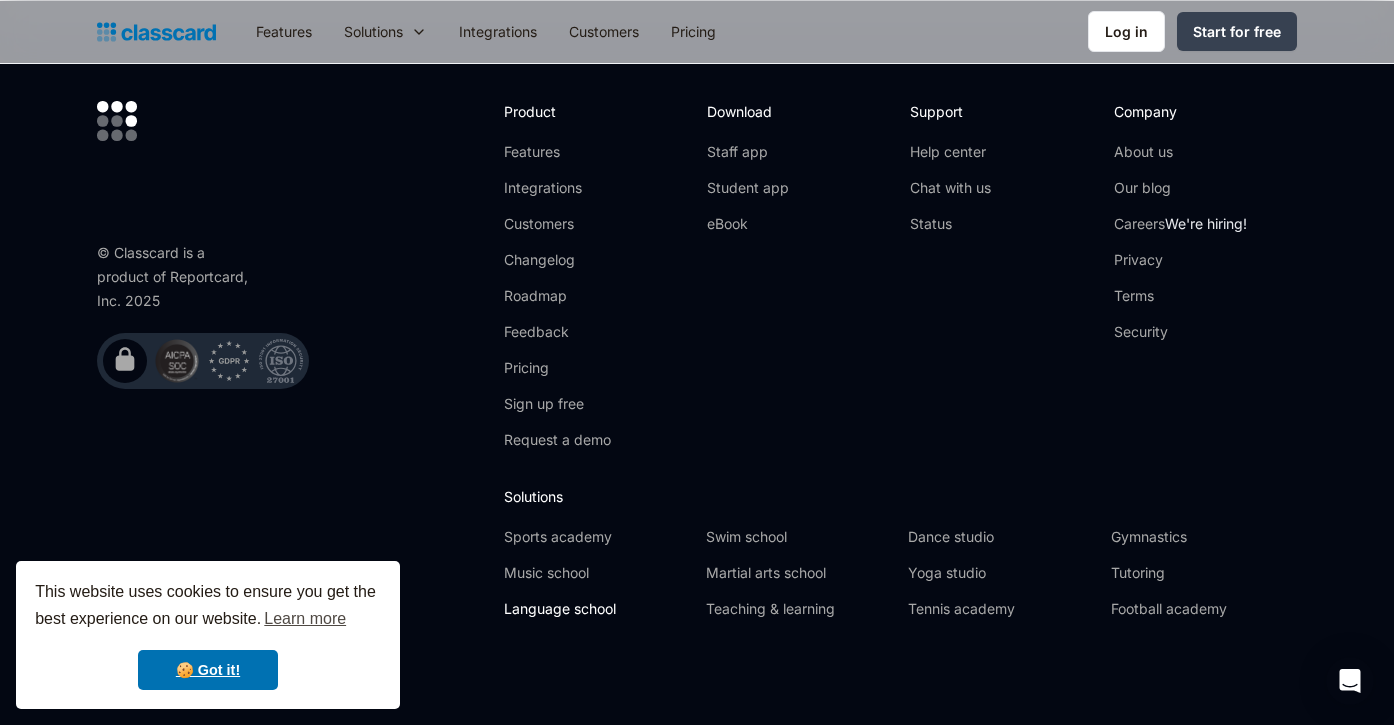 click on "Language school" at bounding box center [597, 609] 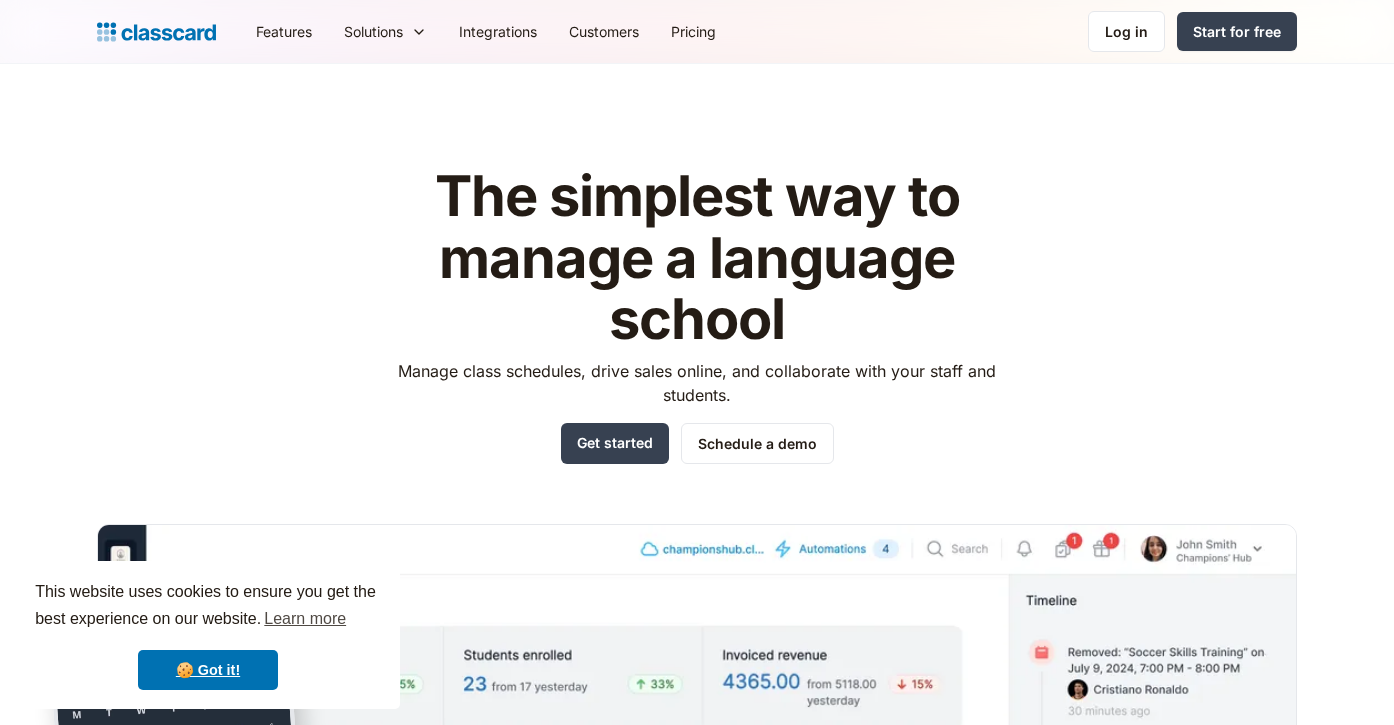 scroll, scrollTop: 272, scrollLeft: 0, axis: vertical 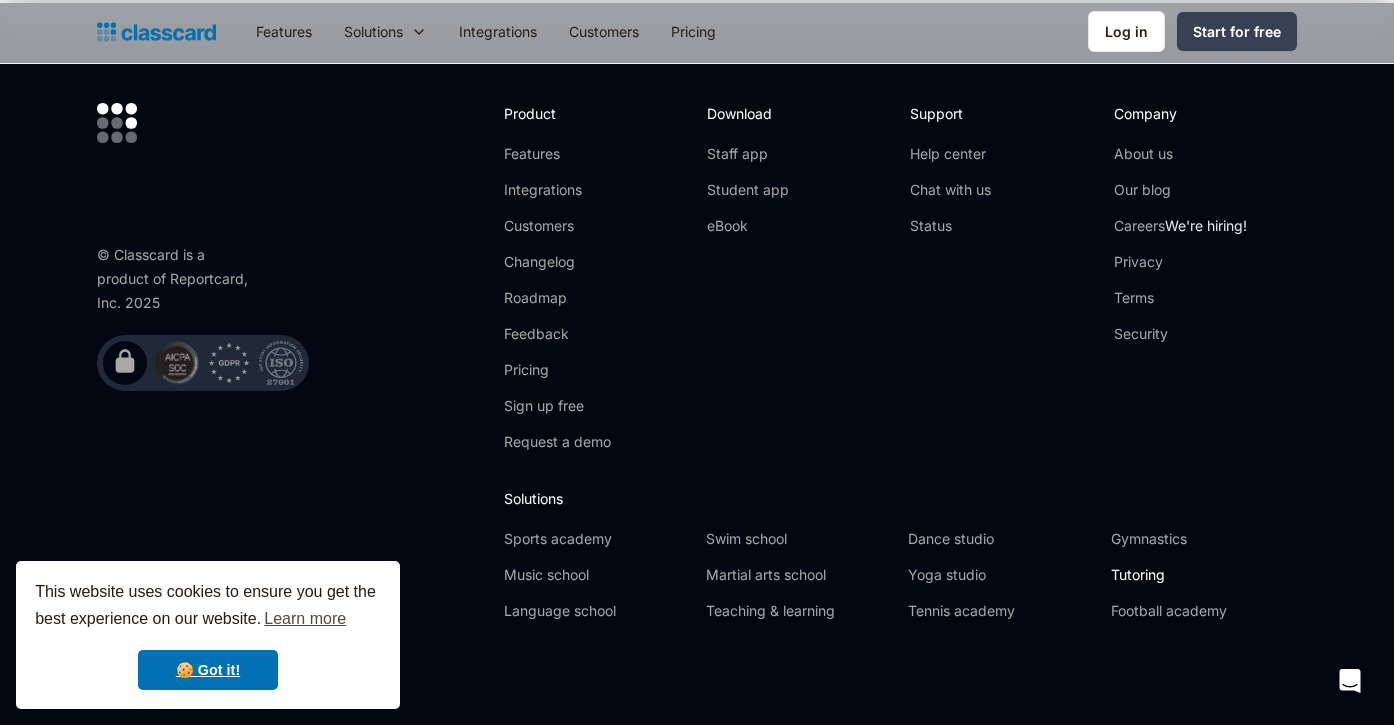 click on "Tutoring" at bounding box center (1204, 575) 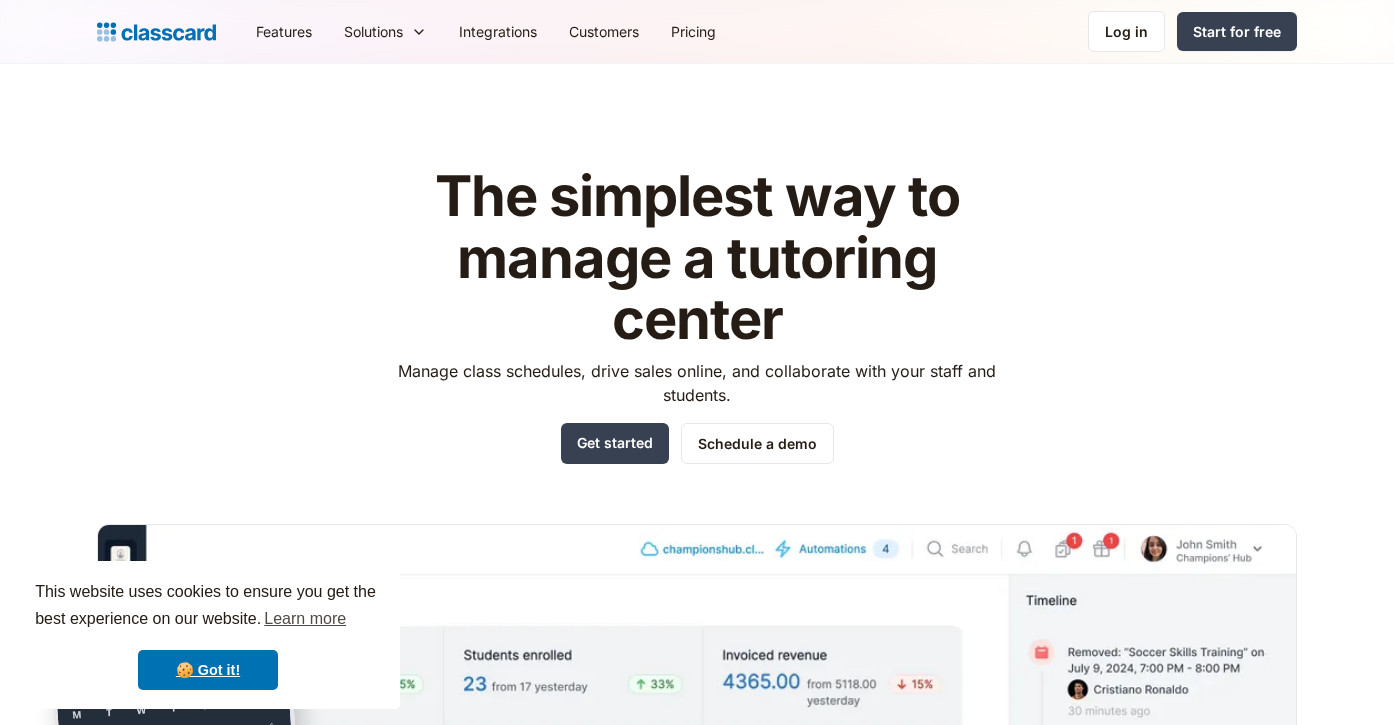 scroll, scrollTop: 516, scrollLeft: 0, axis: vertical 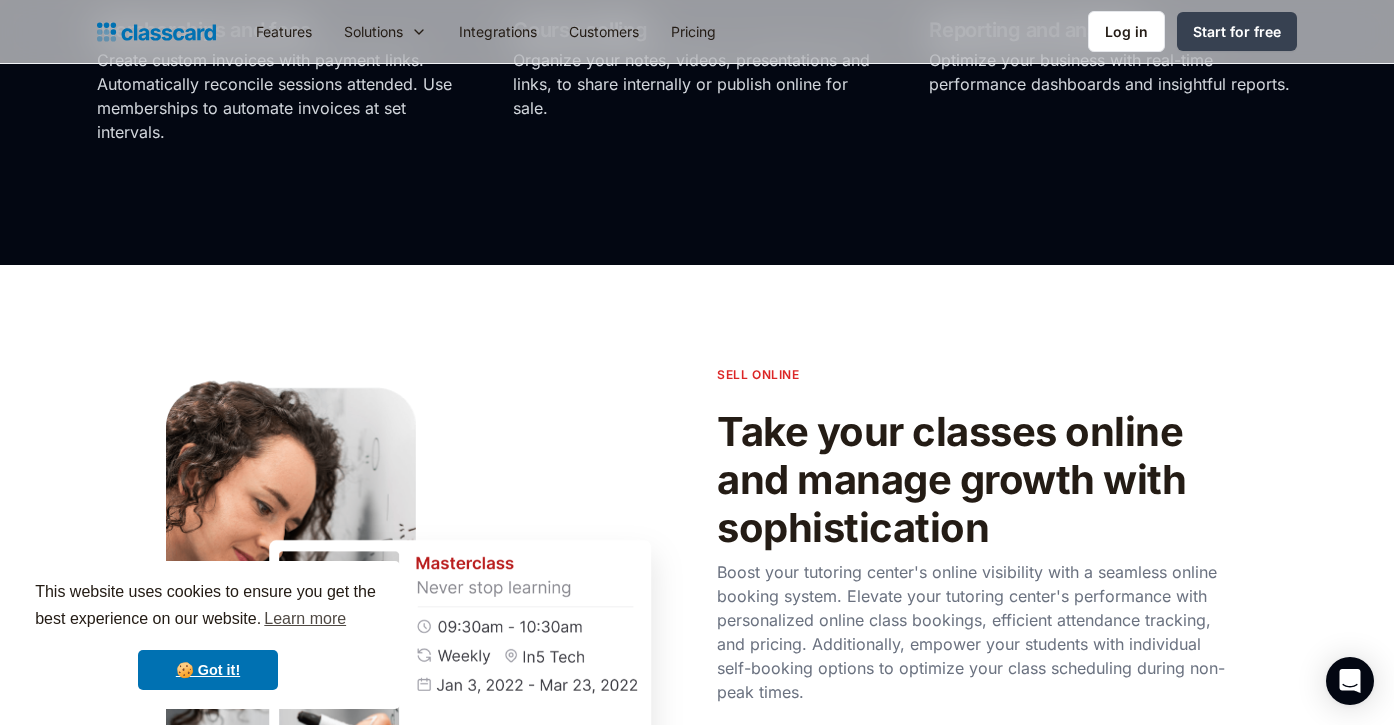 click on "All the tools you need to start, run, and grow your classes. Explore all features Calendar and attendance Effortlessly schedule classes with a user-friendly calendar interface. Manage attendance and enable self-check-in for students. Online booking Reach a larger audience by allowing students to find and book your classes online. Allow self booking to fill non-peak hours. Communication Minimize no-shows through automated reminders. Segment your students and deliver highly personalized emails at a significant scale. Memberships and fees Create custom invoices with payment links. Automatically reconcile sessions attended. Use memberships to automate invoices at set intervals. Course selling Organize your notes, videos, presentations and links, to share internally or publish online for sale. Reporting and analytics Optimize your business with real-time performance dashboards and insightful reports." at bounding box center (697, -193) 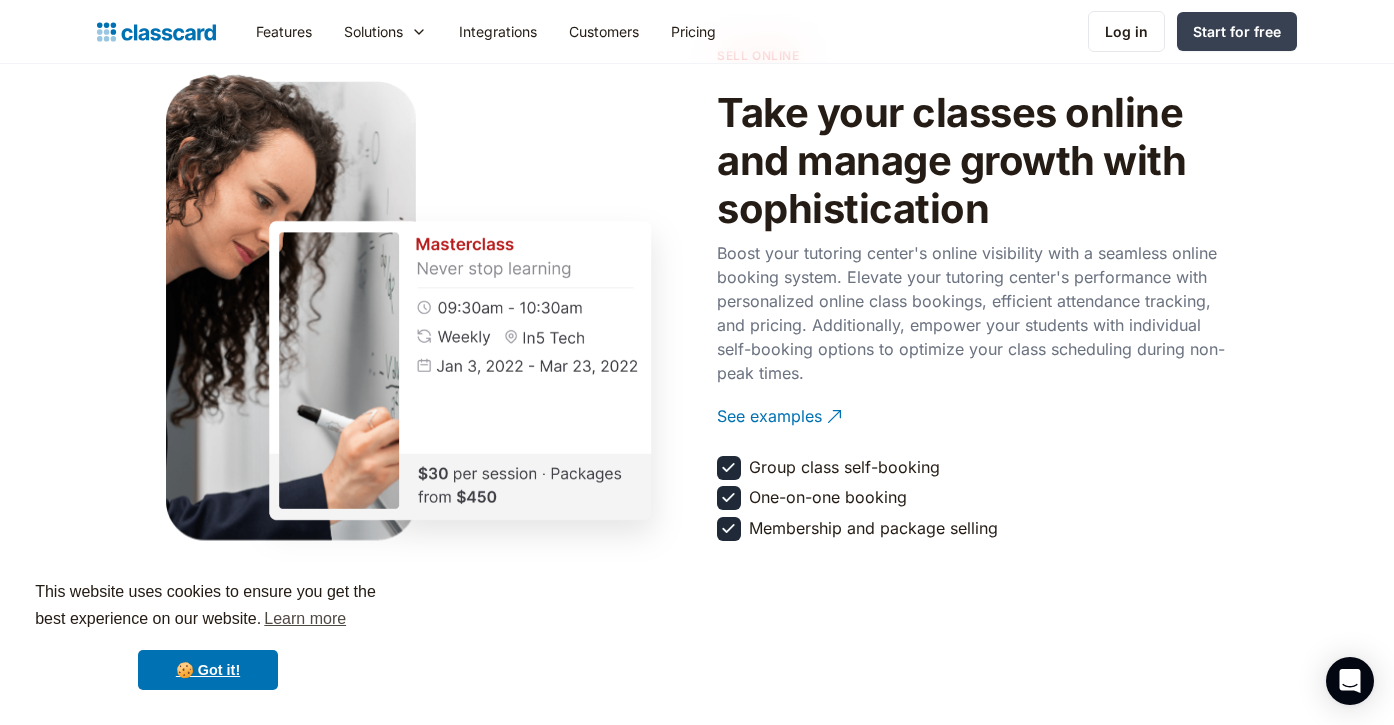 scroll, scrollTop: 2231, scrollLeft: 0, axis: vertical 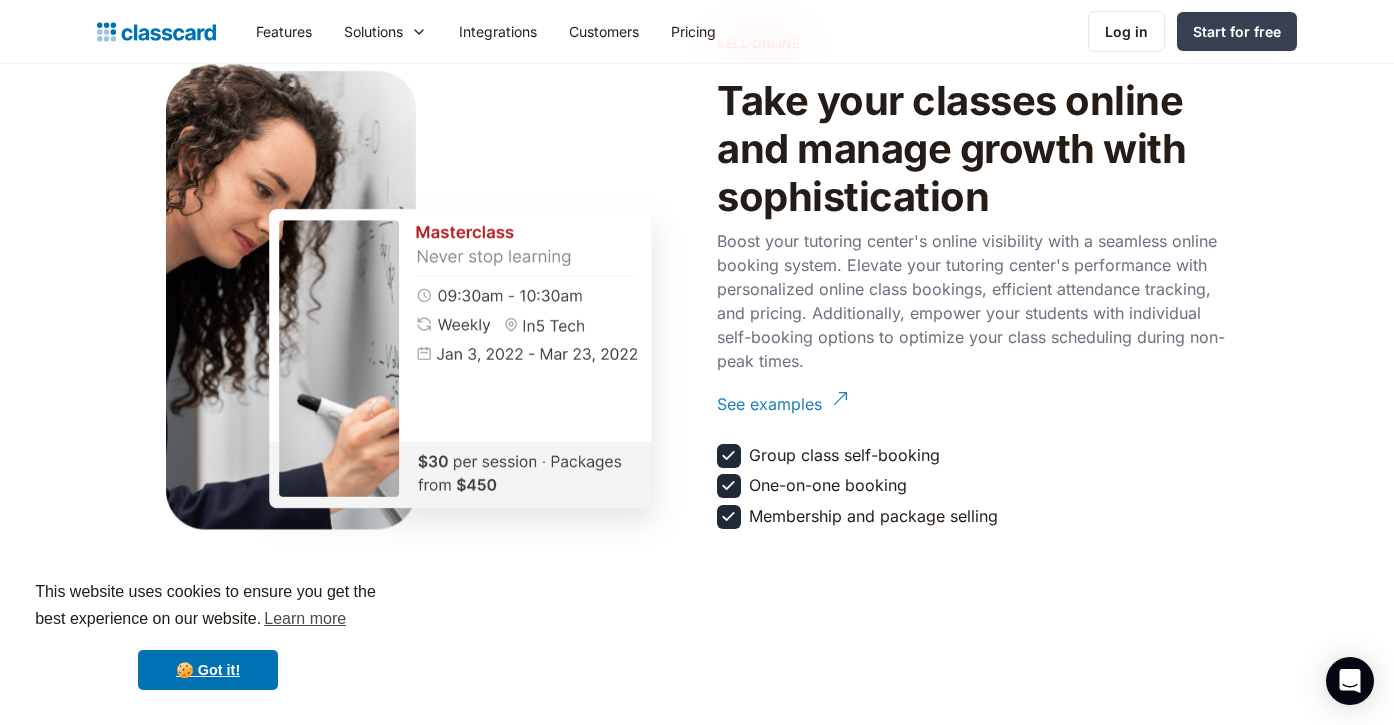 click on "See examples" at bounding box center [769, 396] 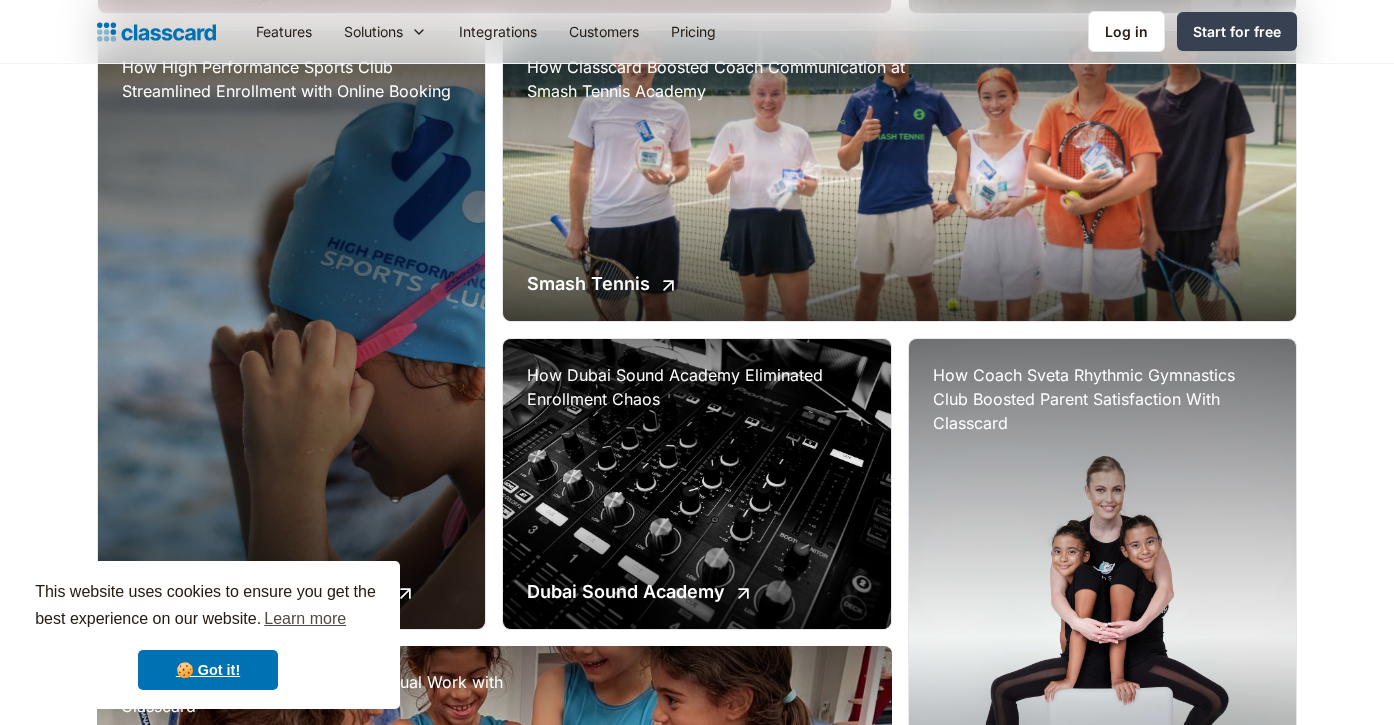 scroll, scrollTop: 819, scrollLeft: 0, axis: vertical 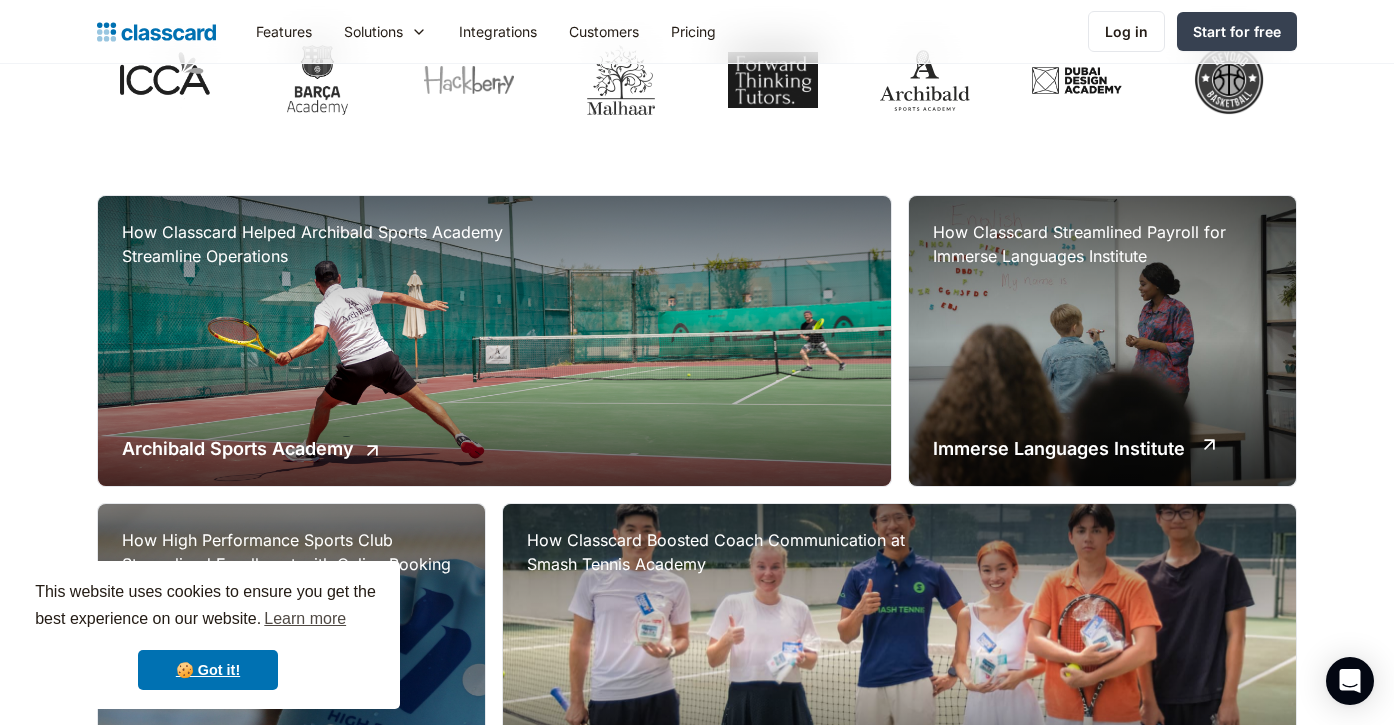 click on "How Classcard Streamlined Payroll for Immerse Languages Institute Immerse Languages Institute" at bounding box center (1102, 341) 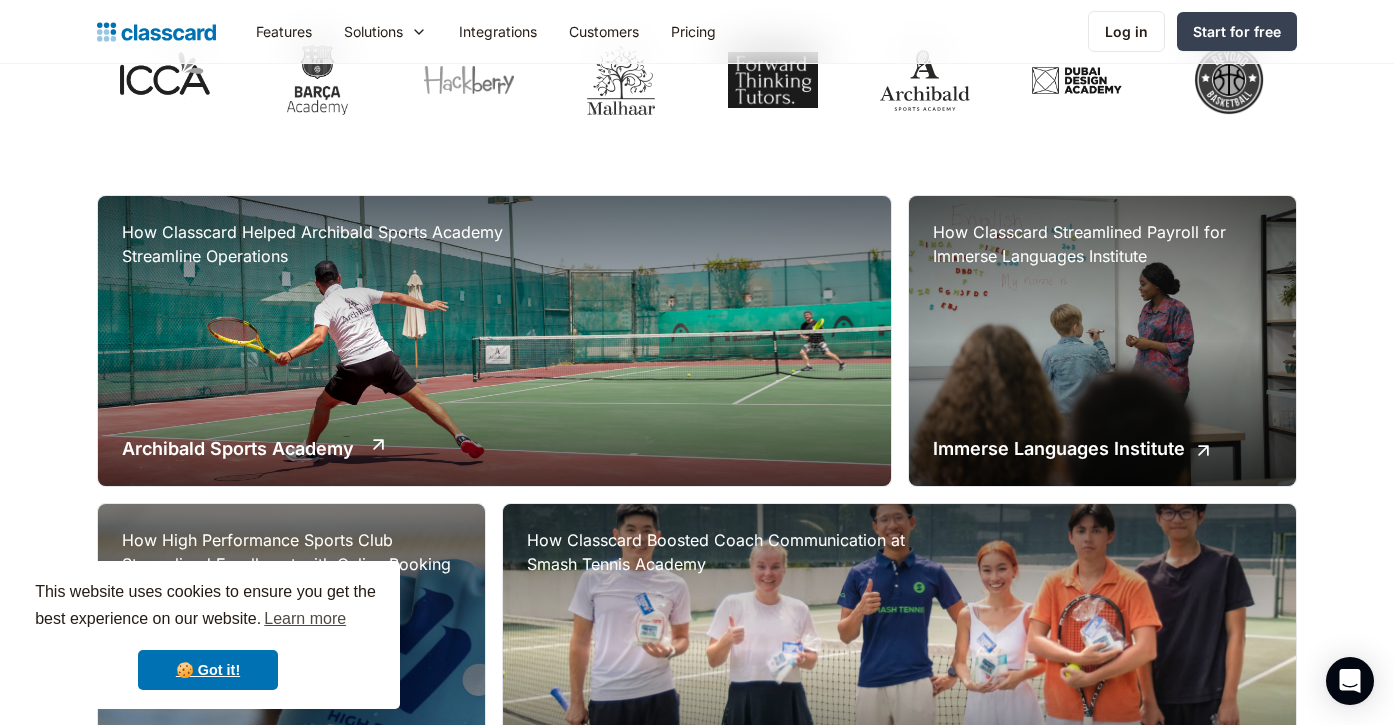 click on "How Classcard Helped Archibald Sports Academy Streamline Operations Archibald Sports Academy" at bounding box center (494, 341) 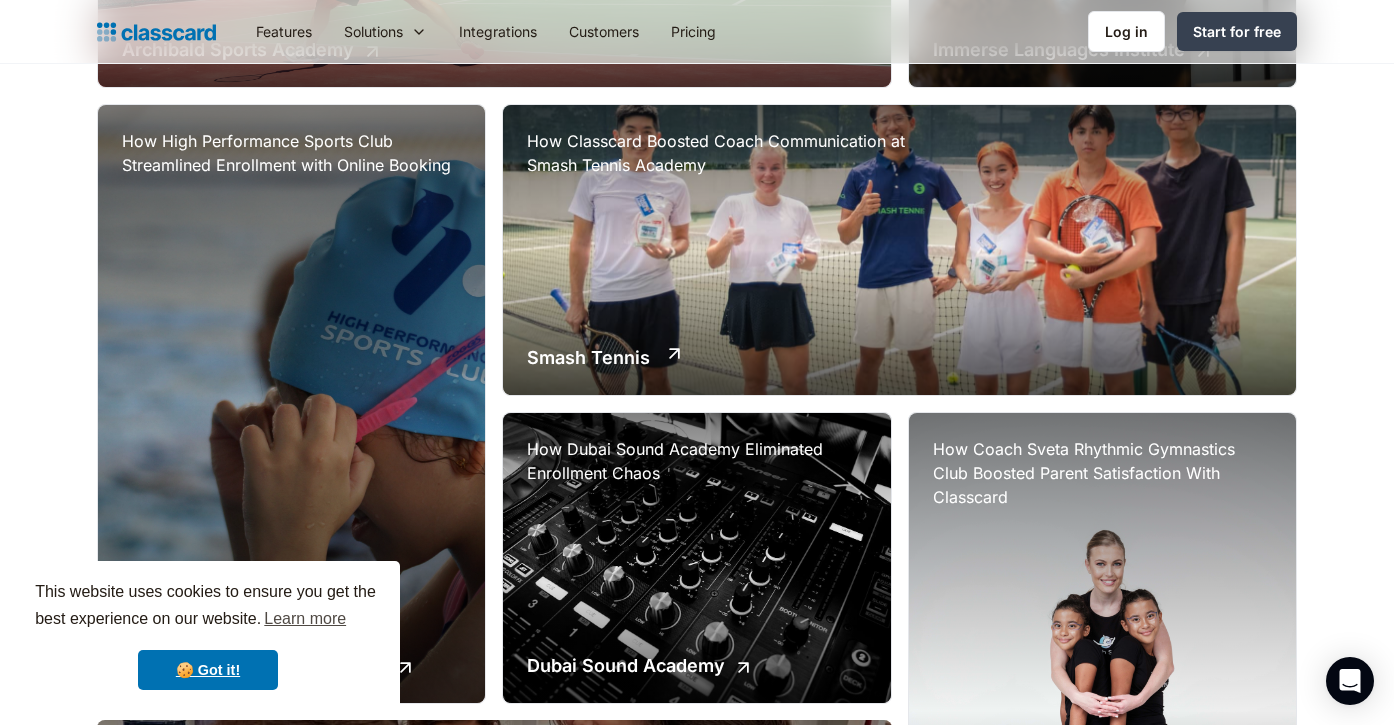 scroll, scrollTop: 619, scrollLeft: 0, axis: vertical 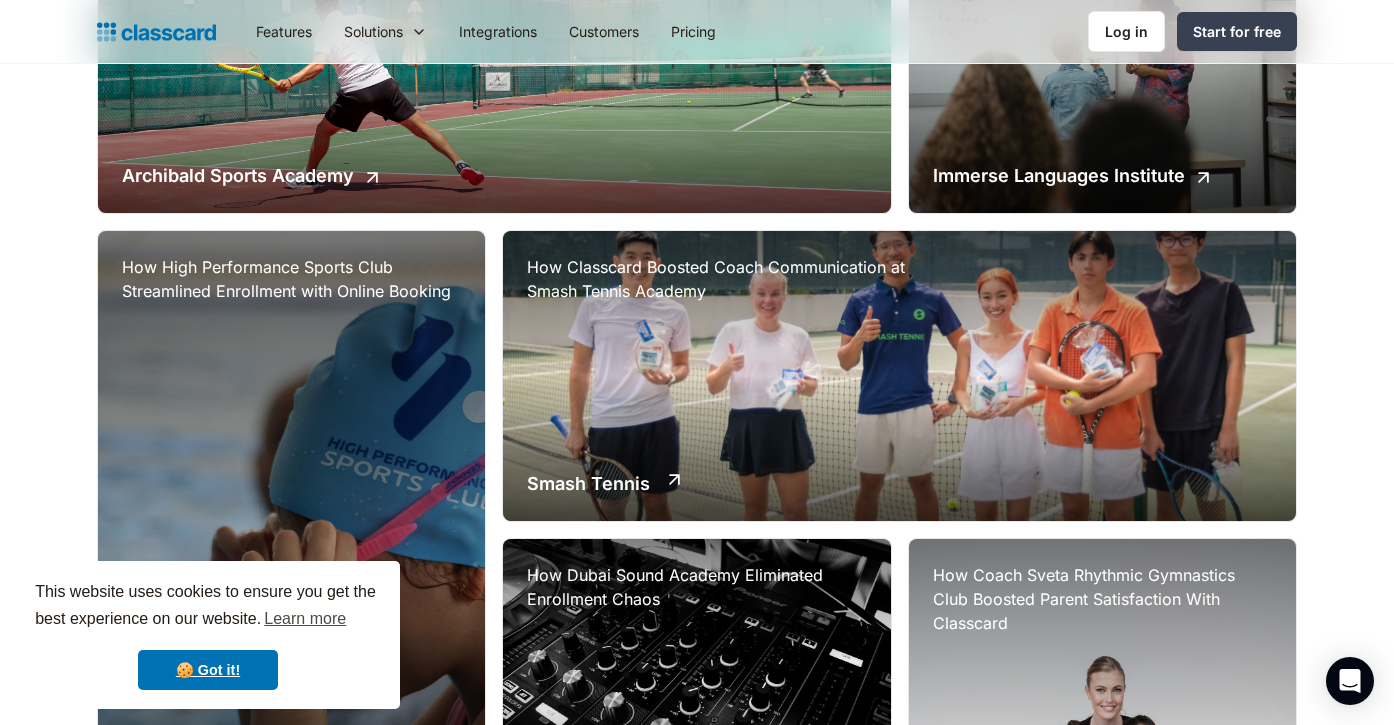 click on "How Classcard Boosted Coach Communication at Smash Tennis Academy Smash Tennis" at bounding box center (899, 376) 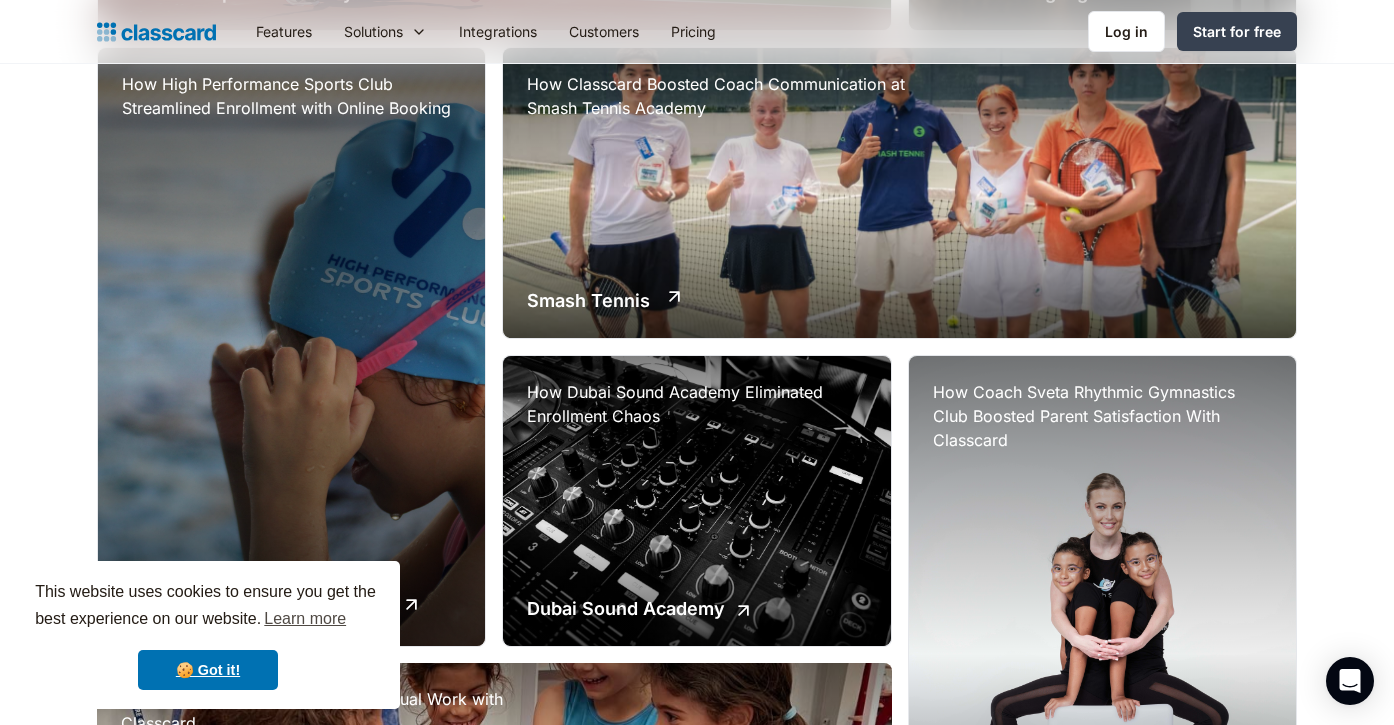 click on "How High Performance Sports Club Streamlined Enrollment with Online Booking High Performance Sports Club" at bounding box center [291, 347] 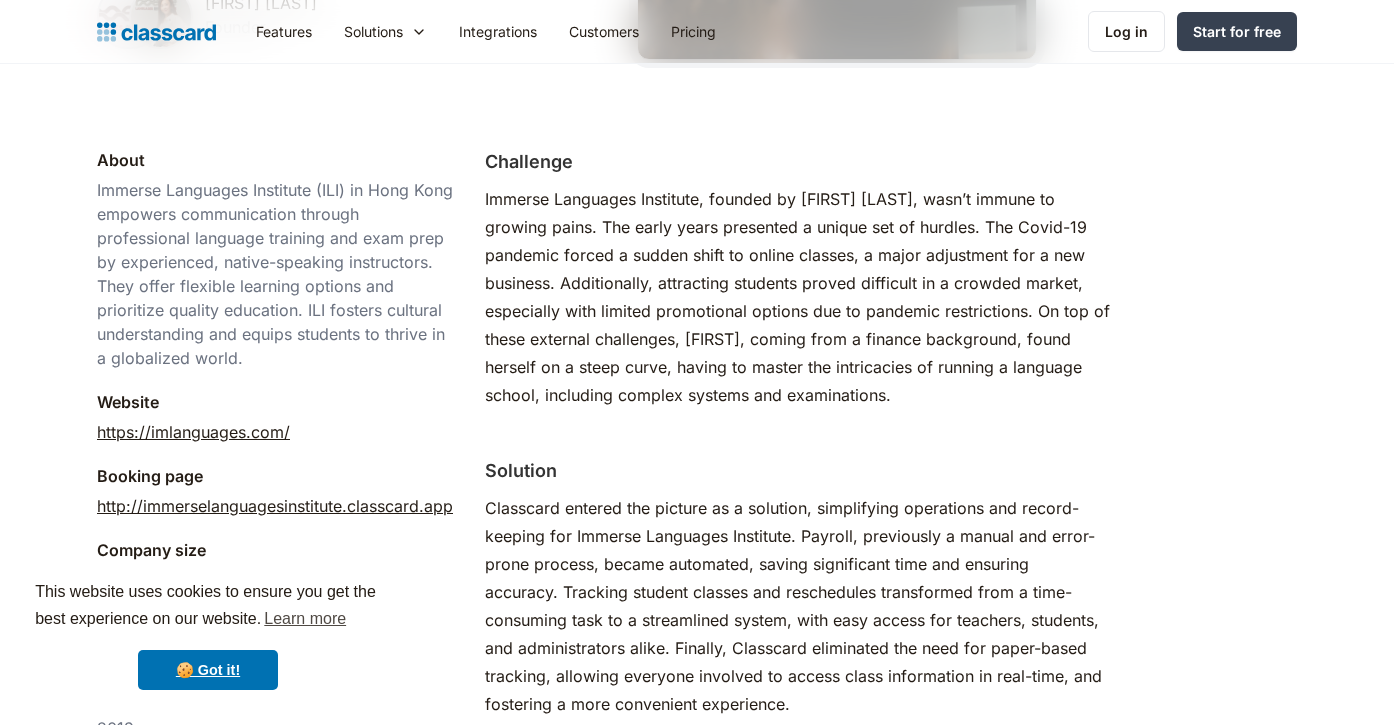 scroll, scrollTop: 548, scrollLeft: 0, axis: vertical 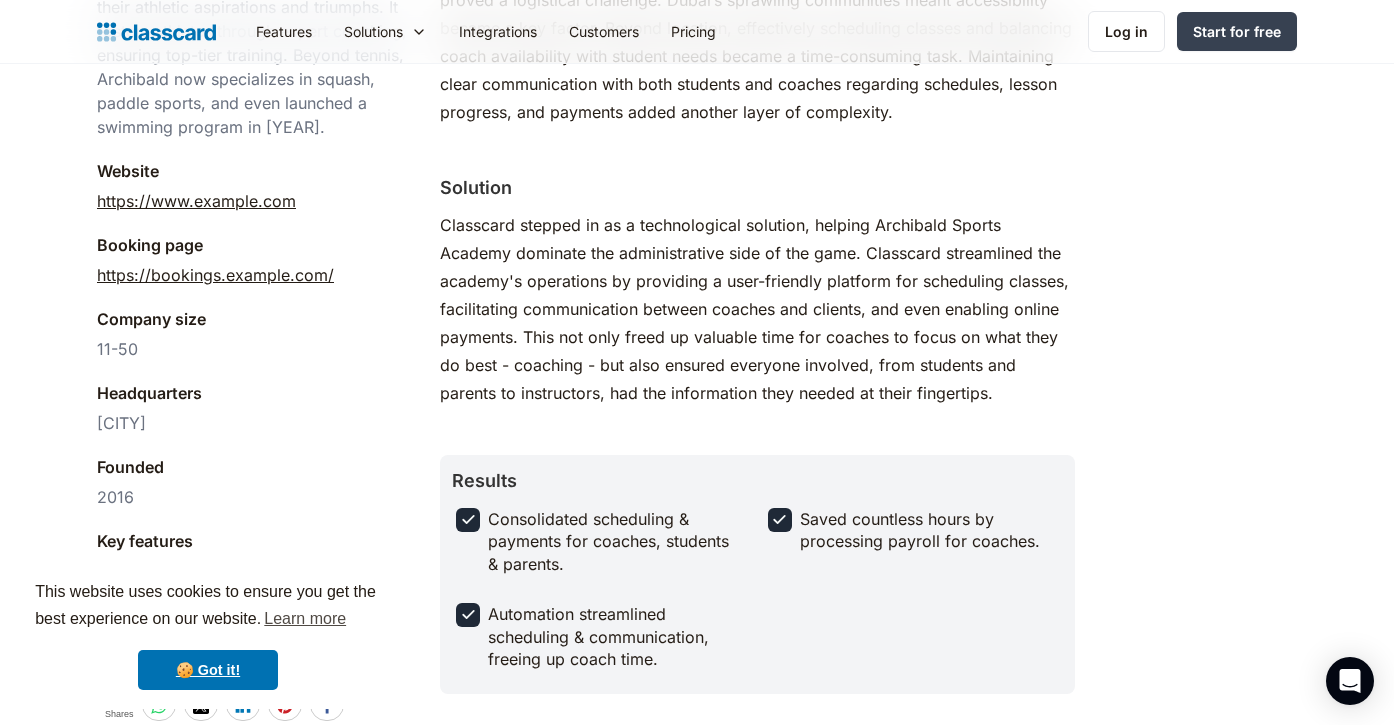 click on "Classcard stepped in as a technological solution, helping Archibald Sports Academy dominate the administrative side of the game. Classcard streamlined the academy's operations by providing a user-friendly platform for scheduling classes, facilitating communication between coaches and clients, and even enabling online payments. This not only freed up valuable time for coaches to focus on what they do best - coaching - but also ensured everyone involved, from students and parents to instructors, had the information they needed at their fingertips." at bounding box center (757, 309) 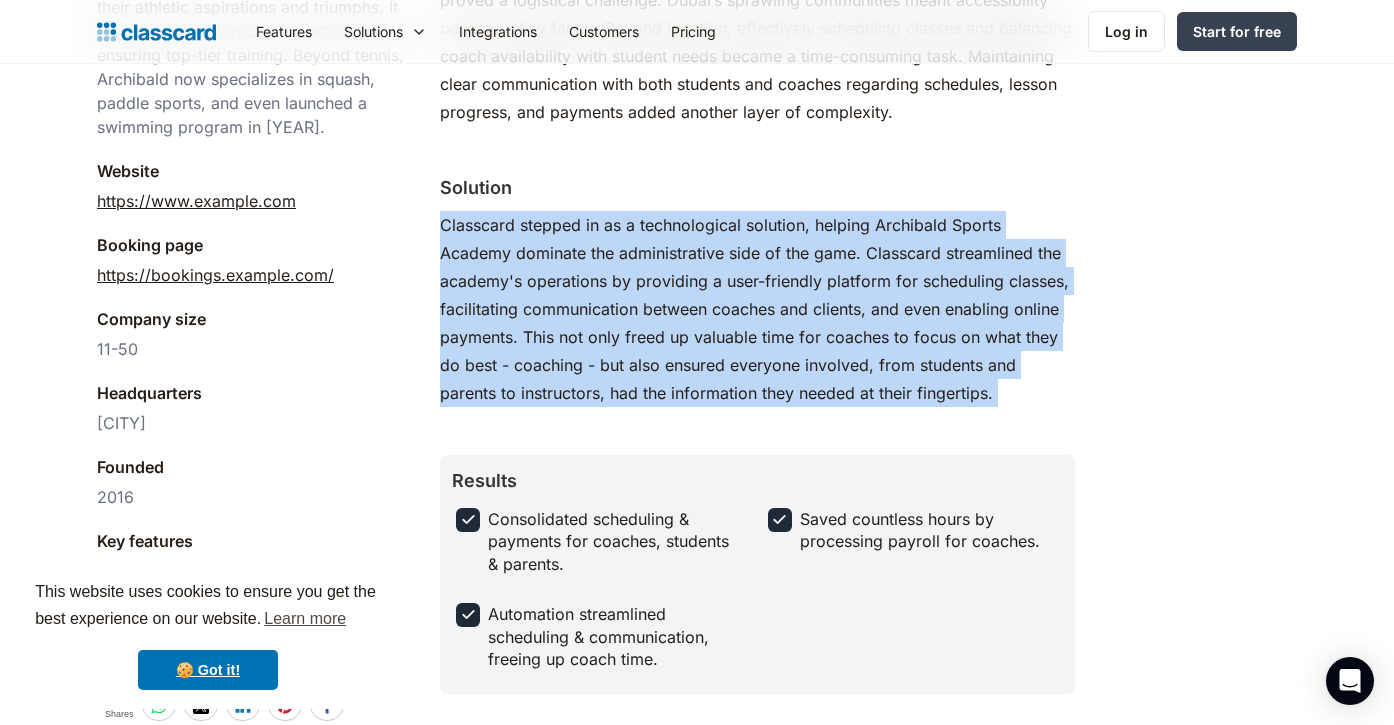 click on "Classcard stepped in as a technological solution, helping Archibald Sports Academy dominate the administrative side of the game. Classcard streamlined the academy's operations by providing a user-friendly platform for scheduling classes, facilitating communication between coaches and clients, and even enabling online payments. This not only freed up valuable time for coaches to focus on what they do best - coaching - but also ensured everyone involved, from students and parents to instructors, had the information they needed at their fingertips." at bounding box center [757, 309] 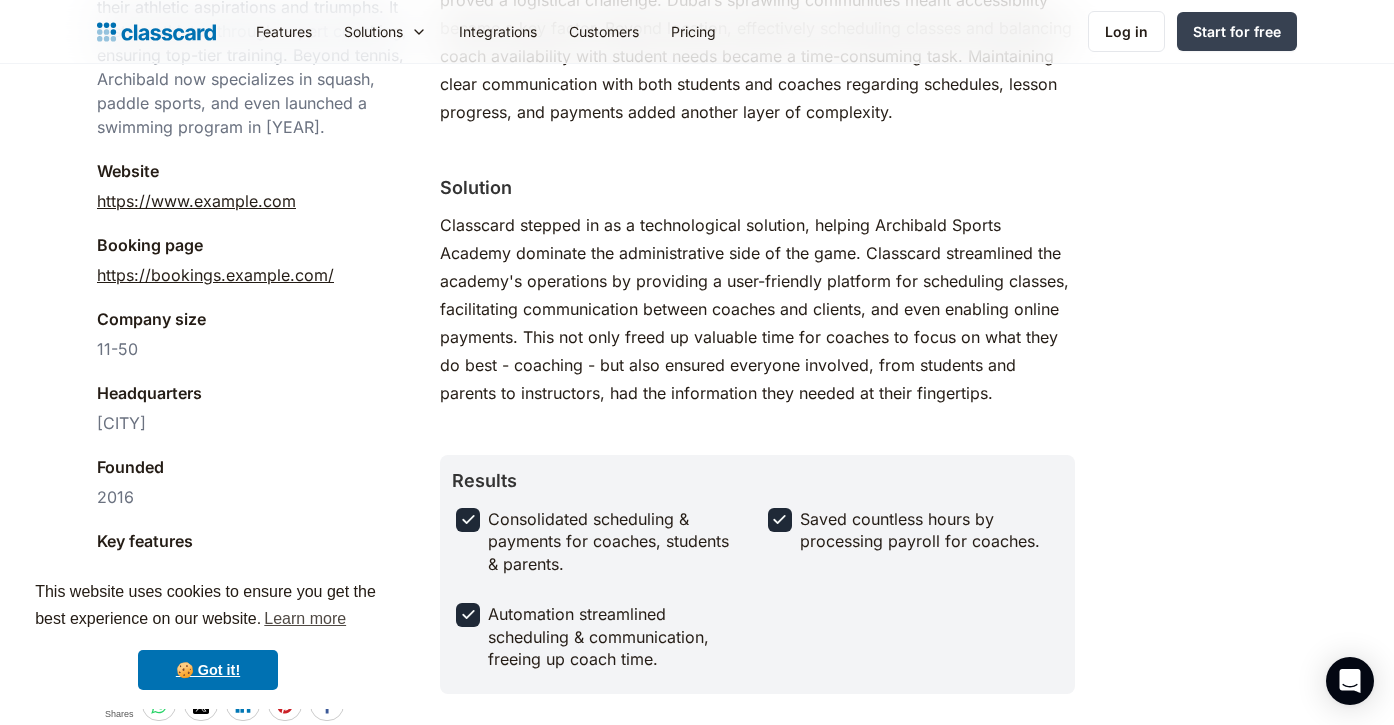 click on "Classcard stepped in as a technological solution, helping Archibald Sports Academy dominate the administrative side of the game. Classcard streamlined the academy's operations by providing a user-friendly platform for scheduling classes, facilitating communication between coaches and clients, and even enabling online payments. This not only freed up valuable time for coaches to focus on what they do best - coaching - but also ensured everyone involved, from students and parents to instructors, had the information they needed at their fingertips." at bounding box center [757, 309] 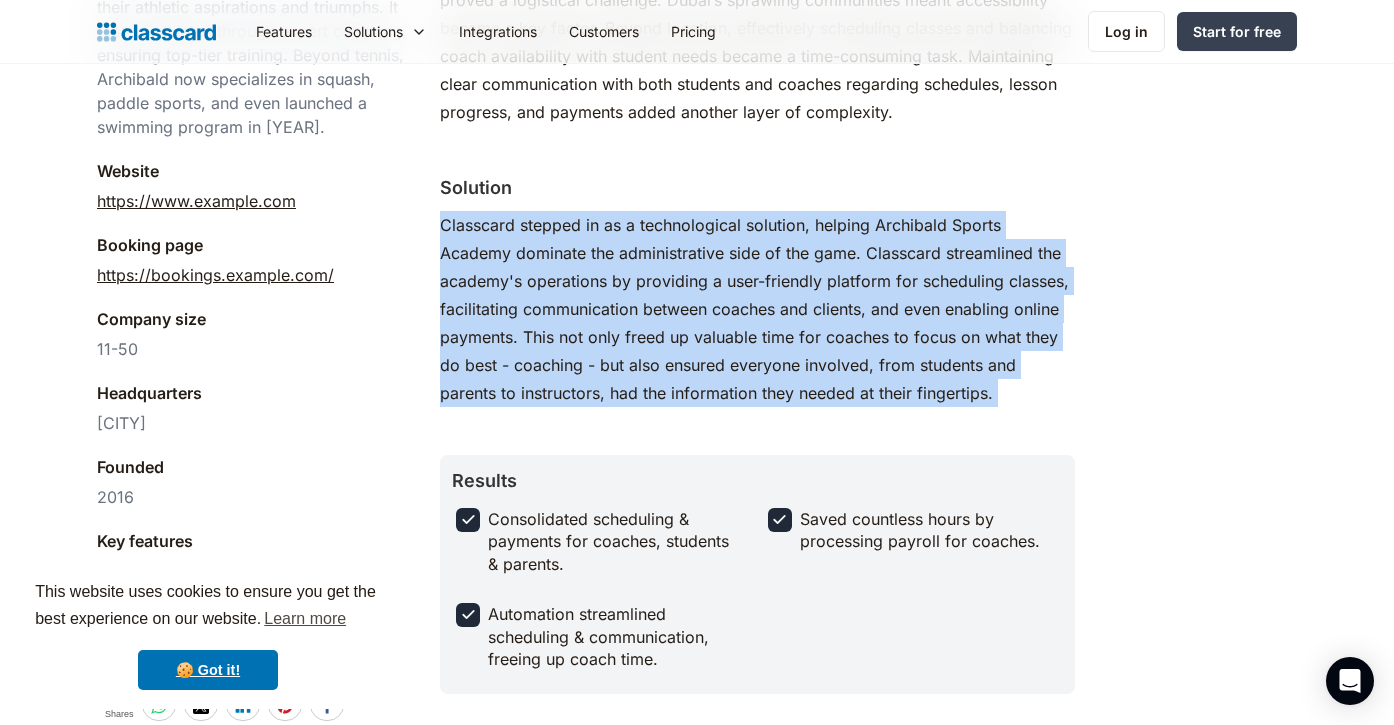 click on "https://bookings.archibaldsports.com/" at bounding box center (215, 275) 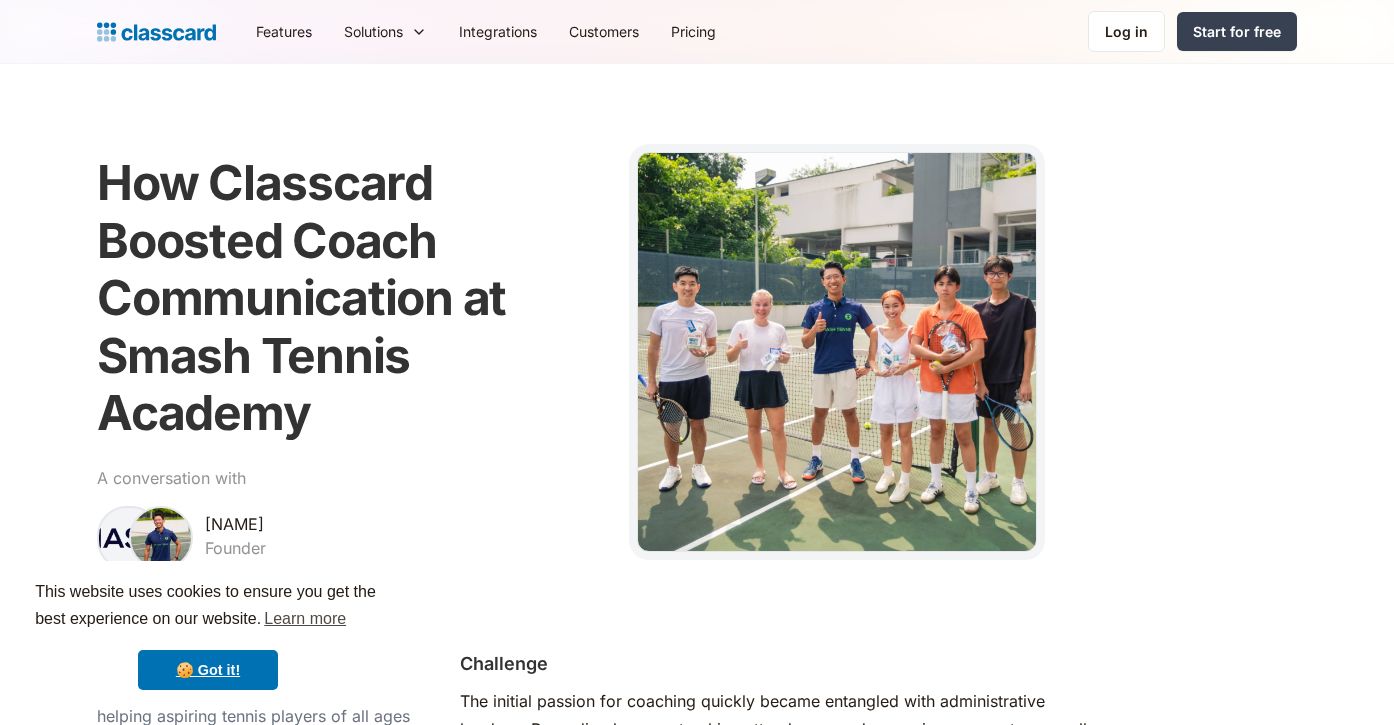 scroll, scrollTop: 0, scrollLeft: 0, axis: both 